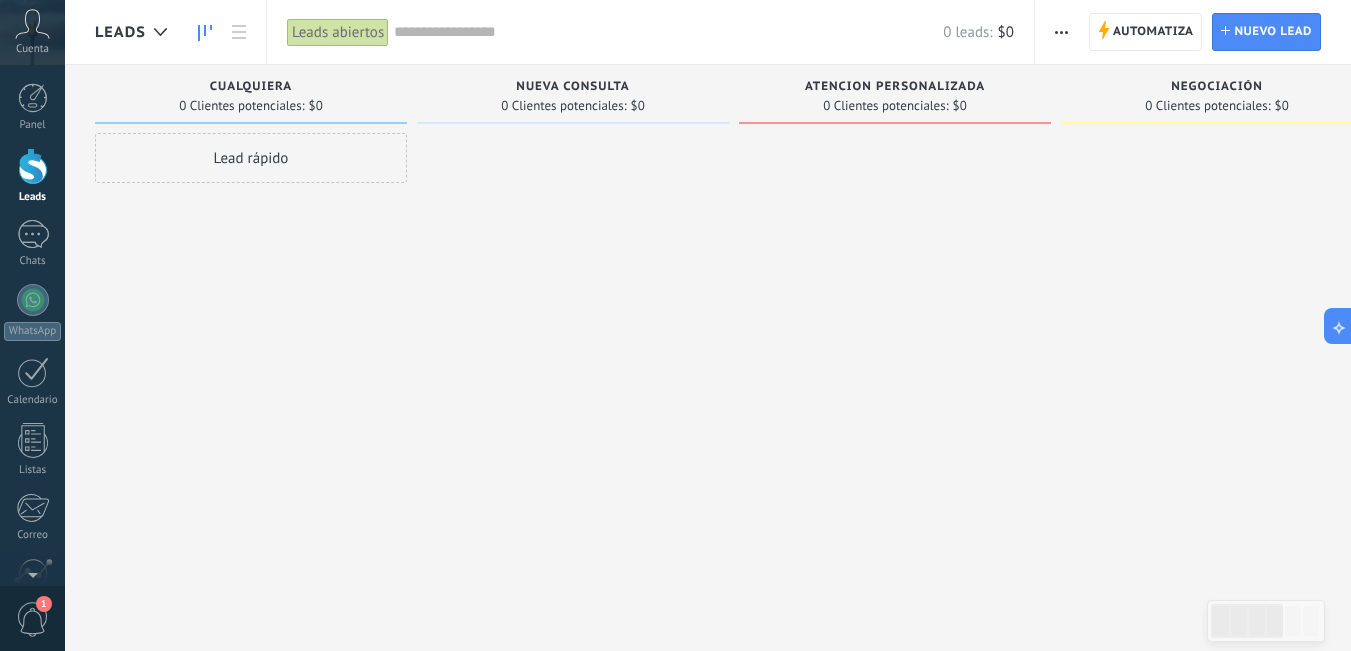 scroll, scrollTop: 0, scrollLeft: 0, axis: both 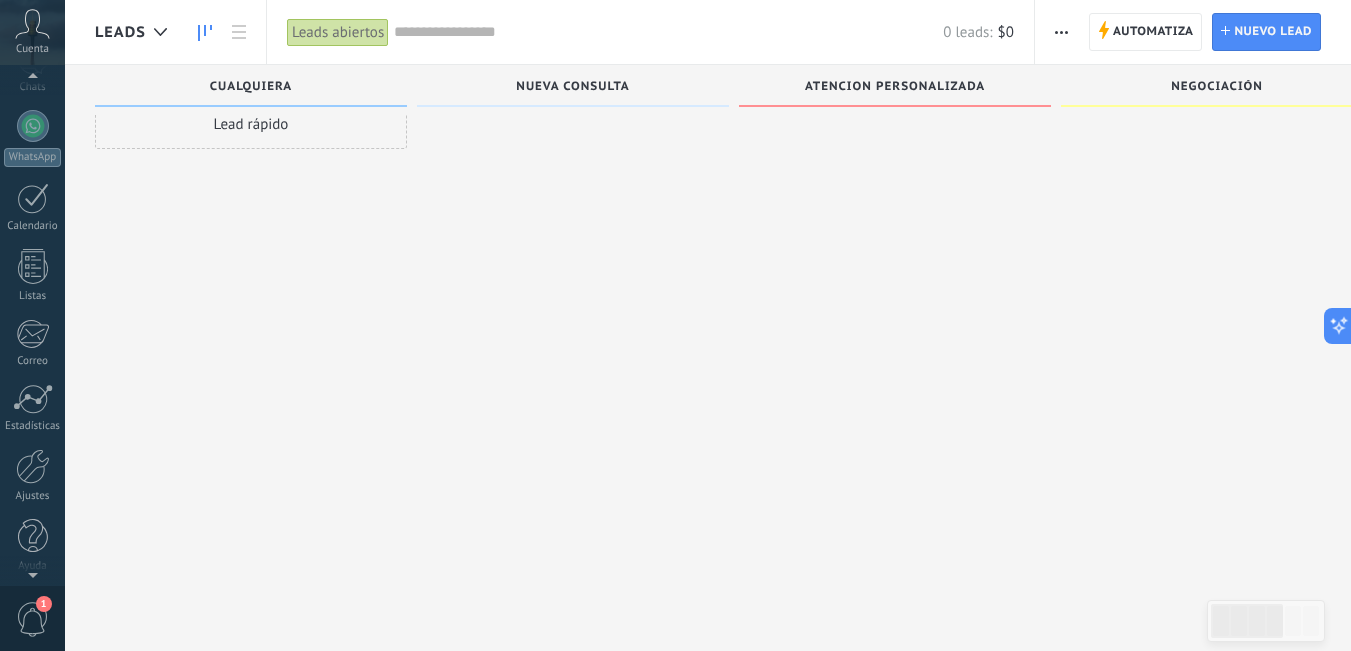 click on "1" at bounding box center (33, 619) 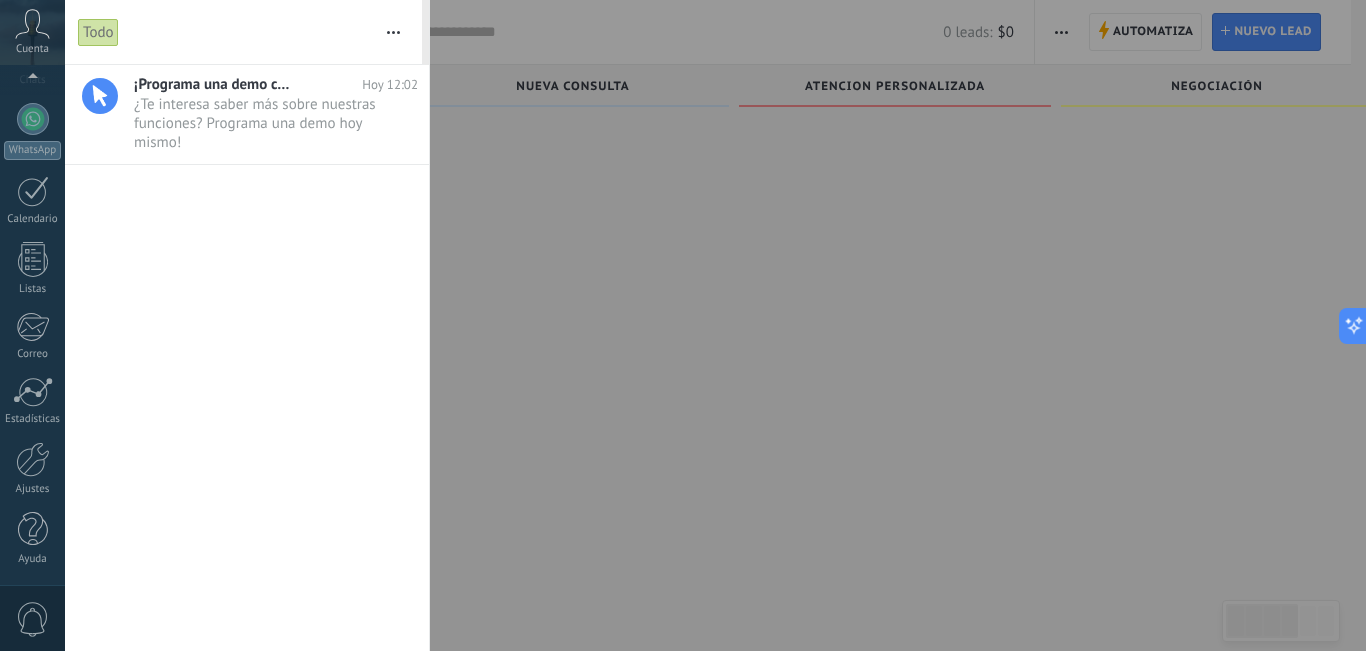 scroll, scrollTop: 0, scrollLeft: 0, axis: both 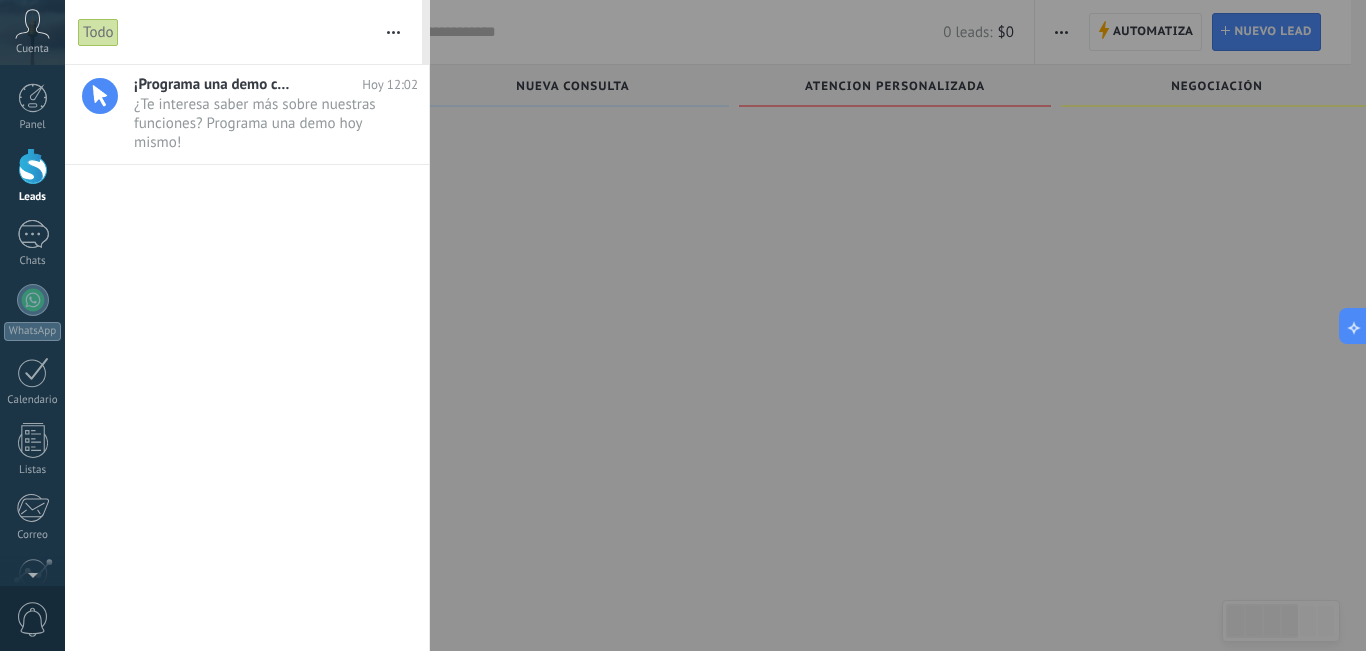 click at bounding box center [683, 325] 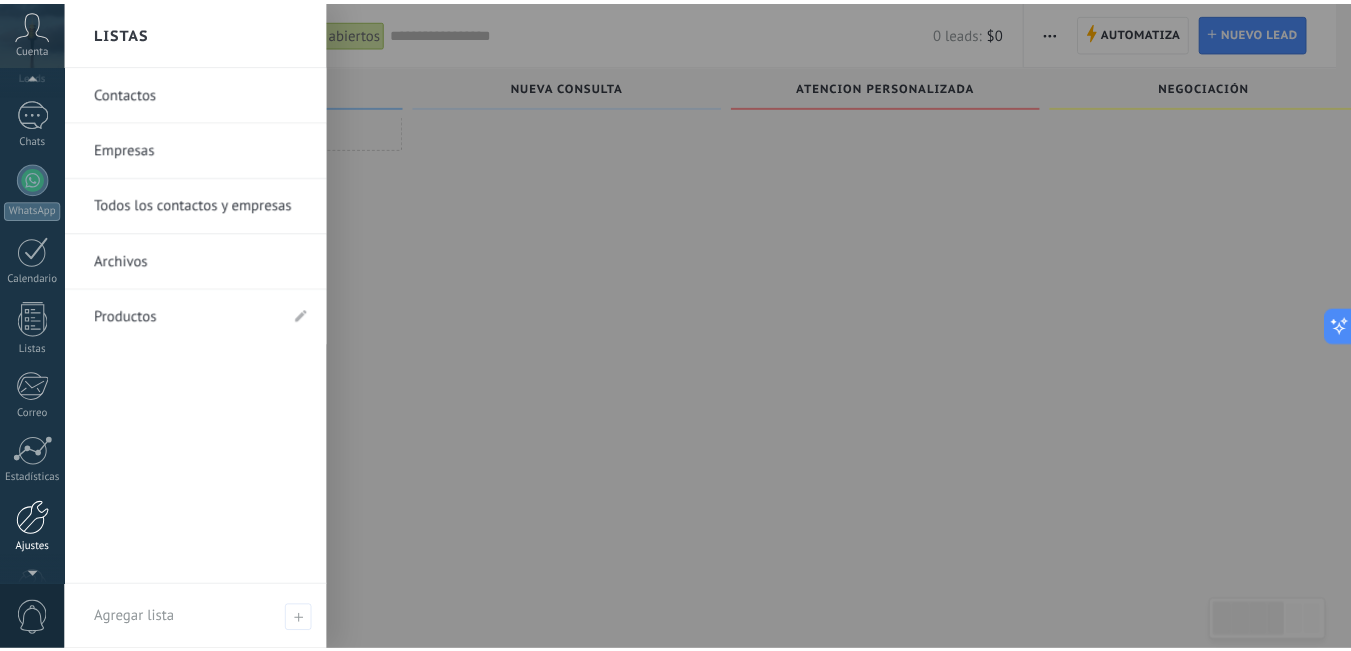 scroll, scrollTop: 181, scrollLeft: 0, axis: vertical 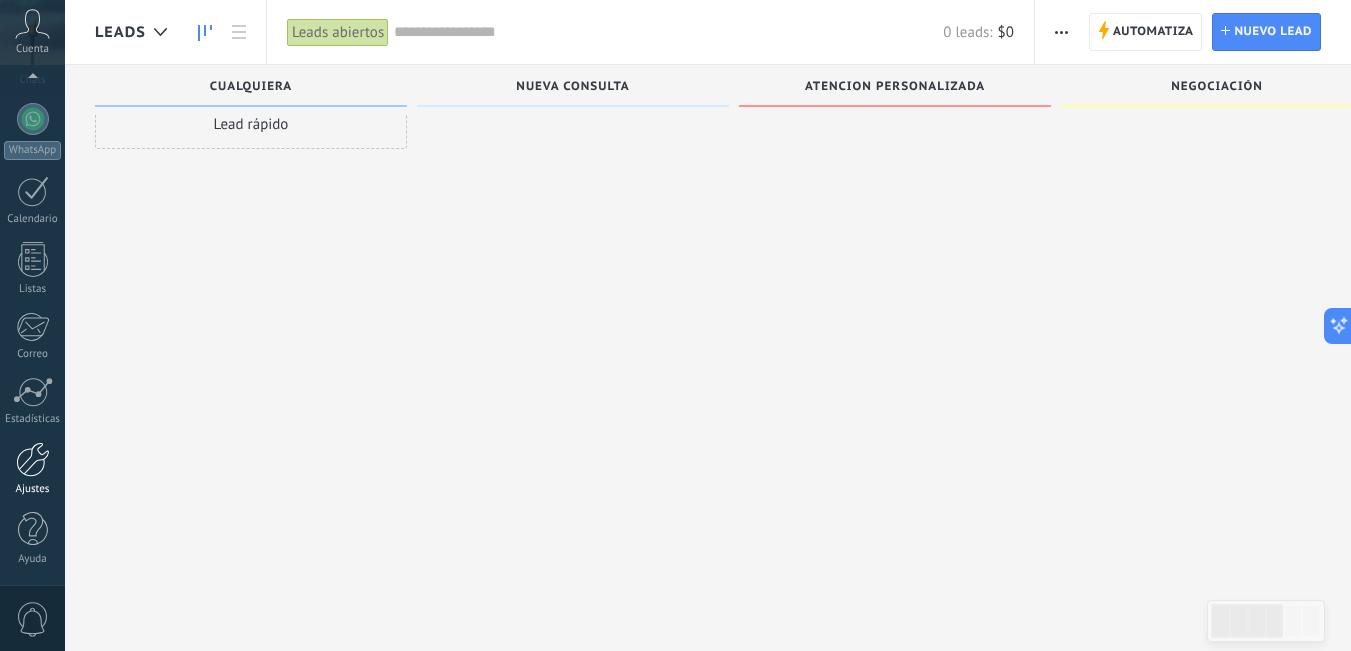 click at bounding box center (33, 459) 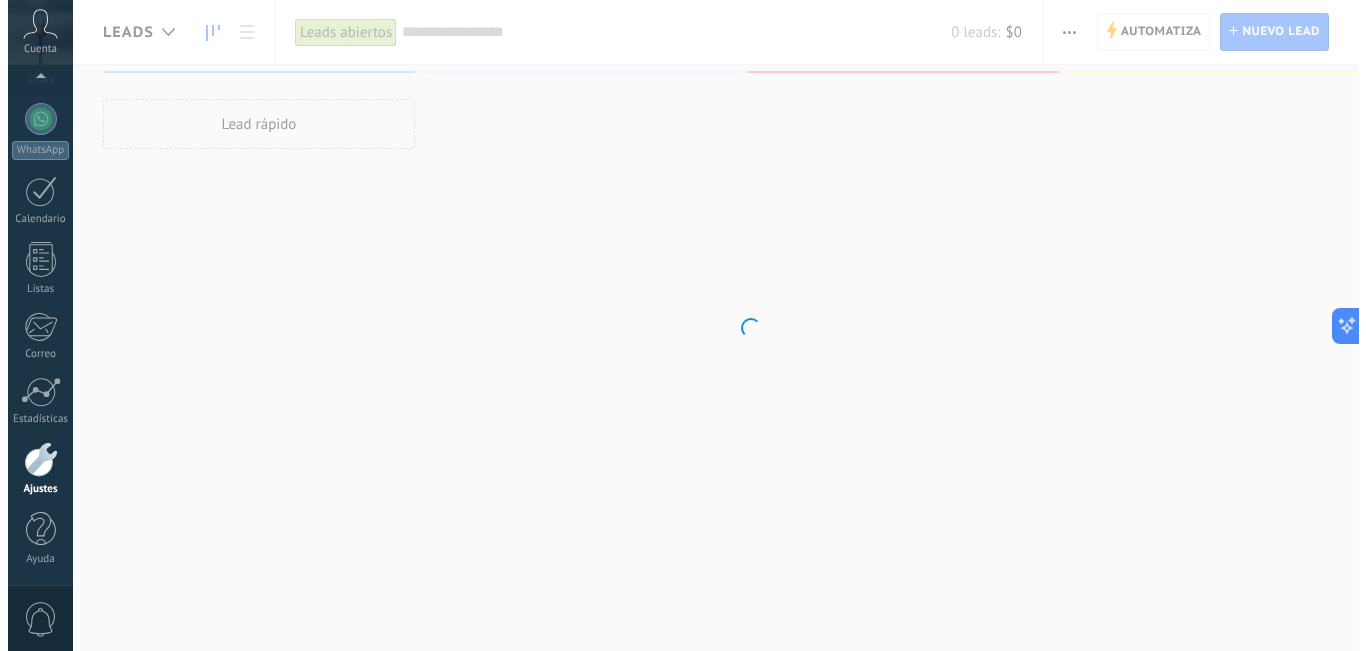 scroll, scrollTop: 0, scrollLeft: 0, axis: both 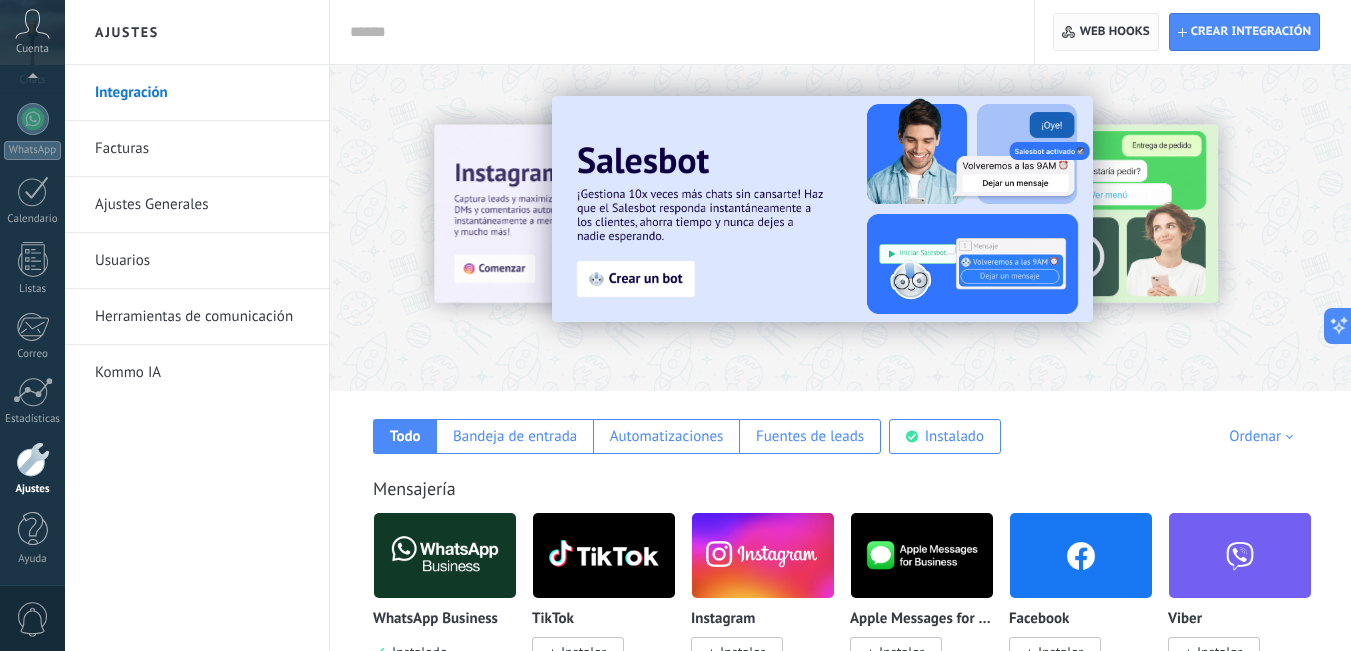 click on "Web hooks  0" at bounding box center (1115, 32) 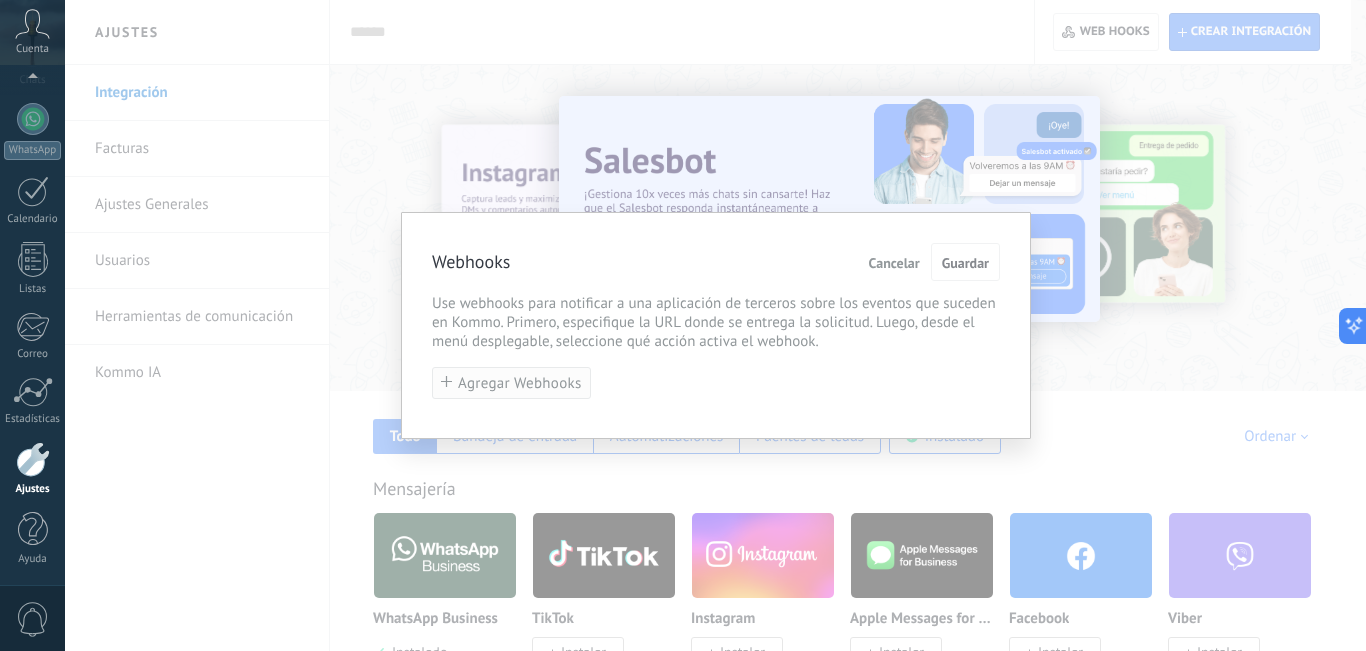 click on "Agregar Webhooks" at bounding box center (520, 383) 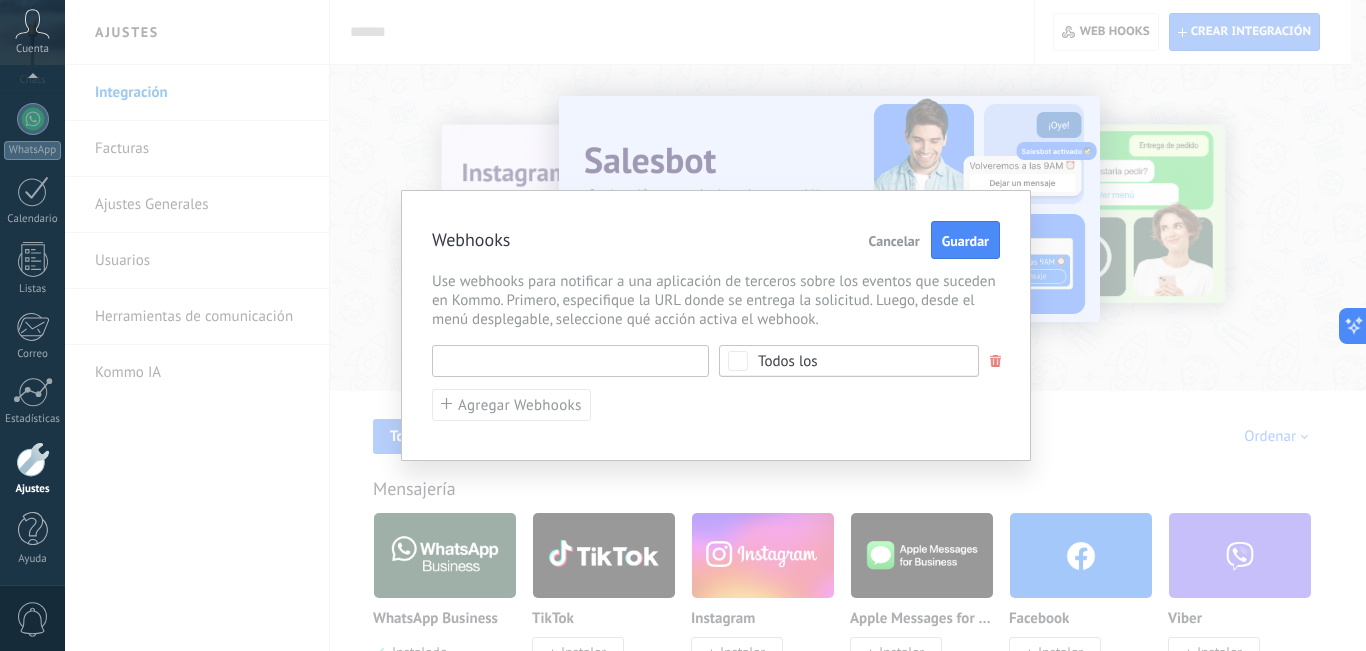 click at bounding box center (570, 361) 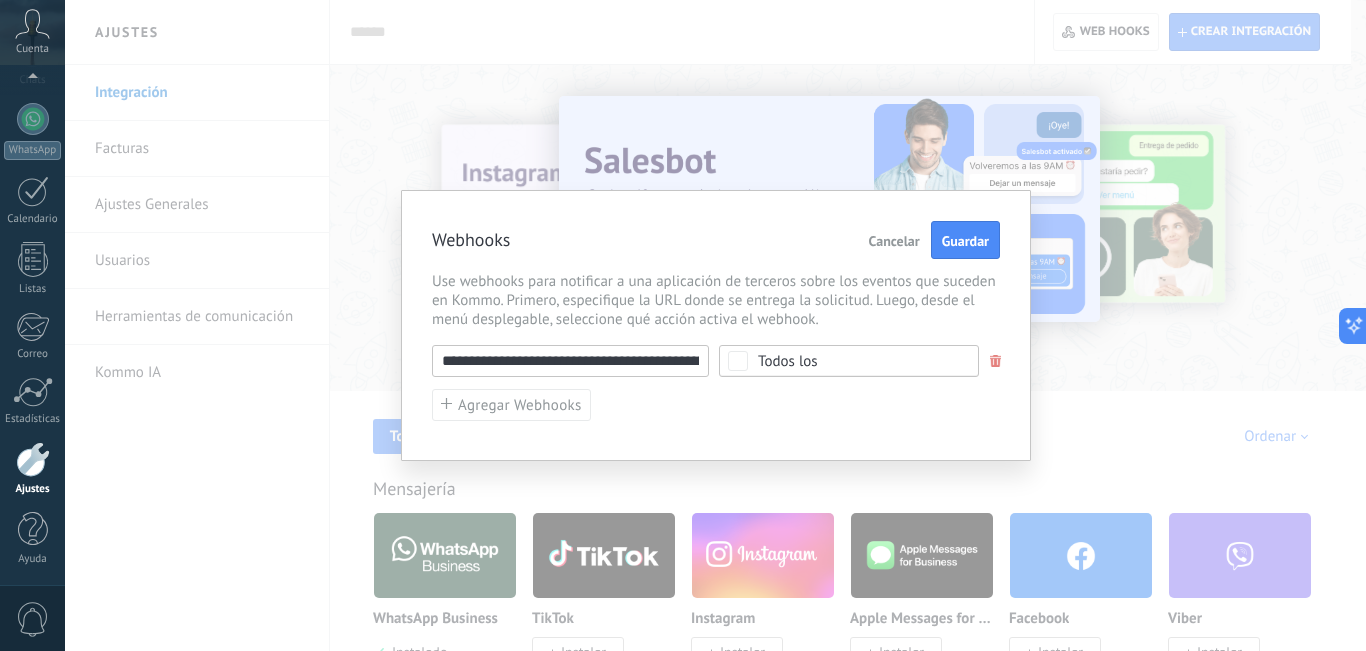 scroll, scrollTop: 0, scrollLeft: 305, axis: horizontal 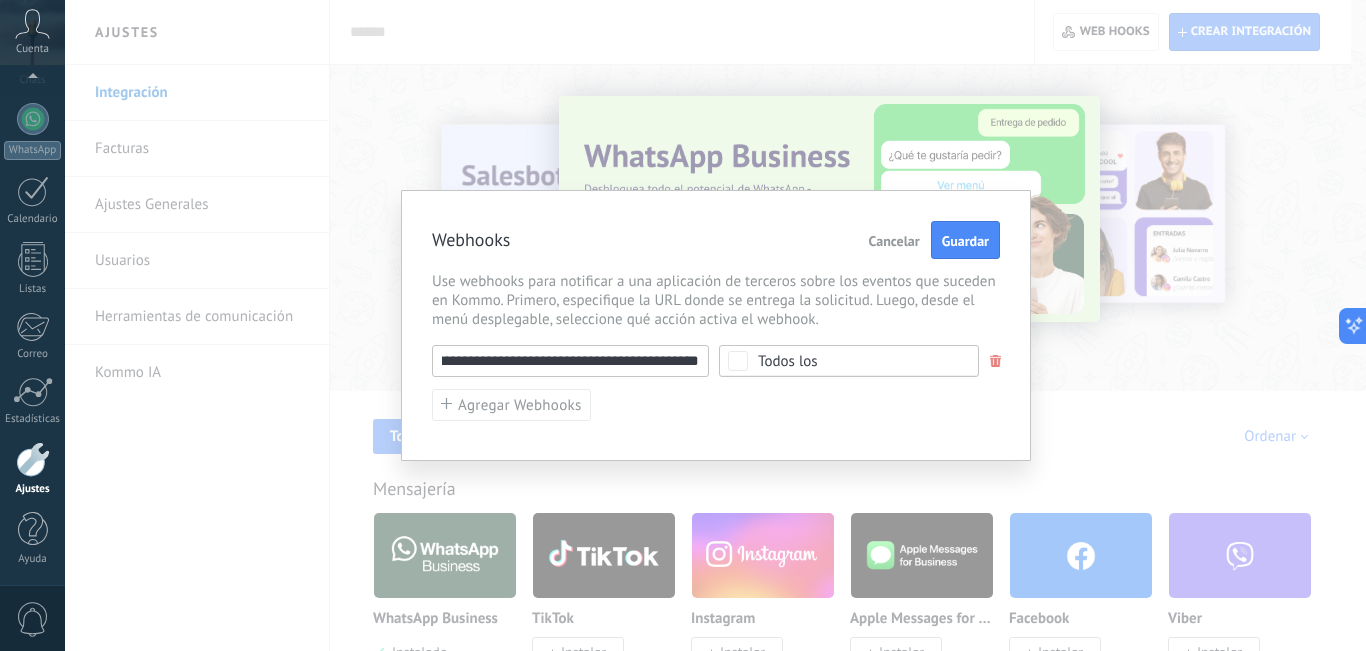 type on "**********" 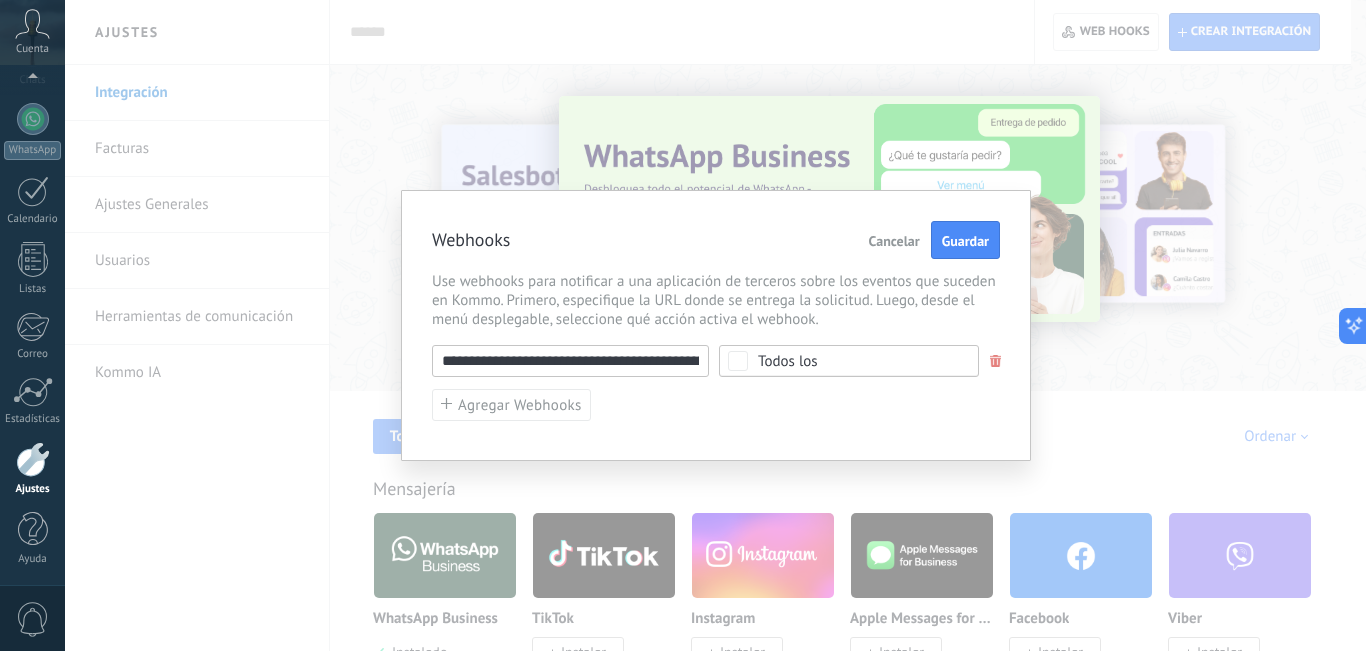click on "Todos los" at bounding box center (849, 361) 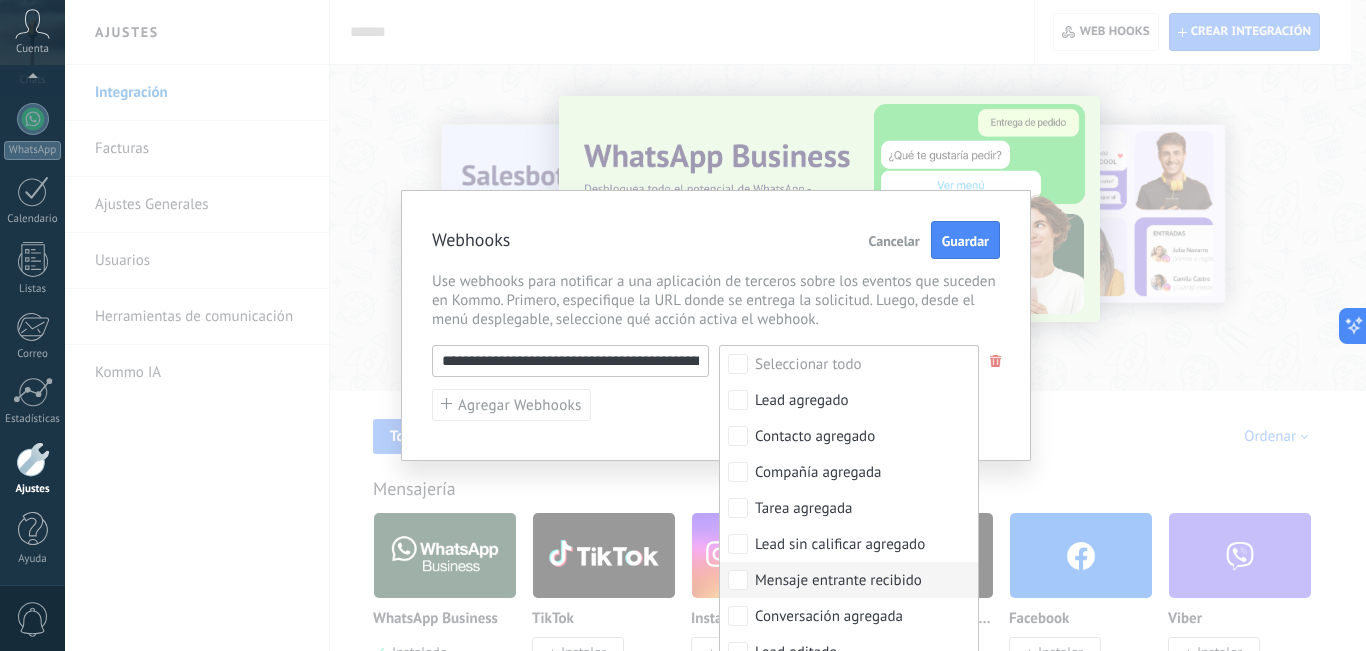 click on "Mensaje entrante recibido" at bounding box center [849, 364] 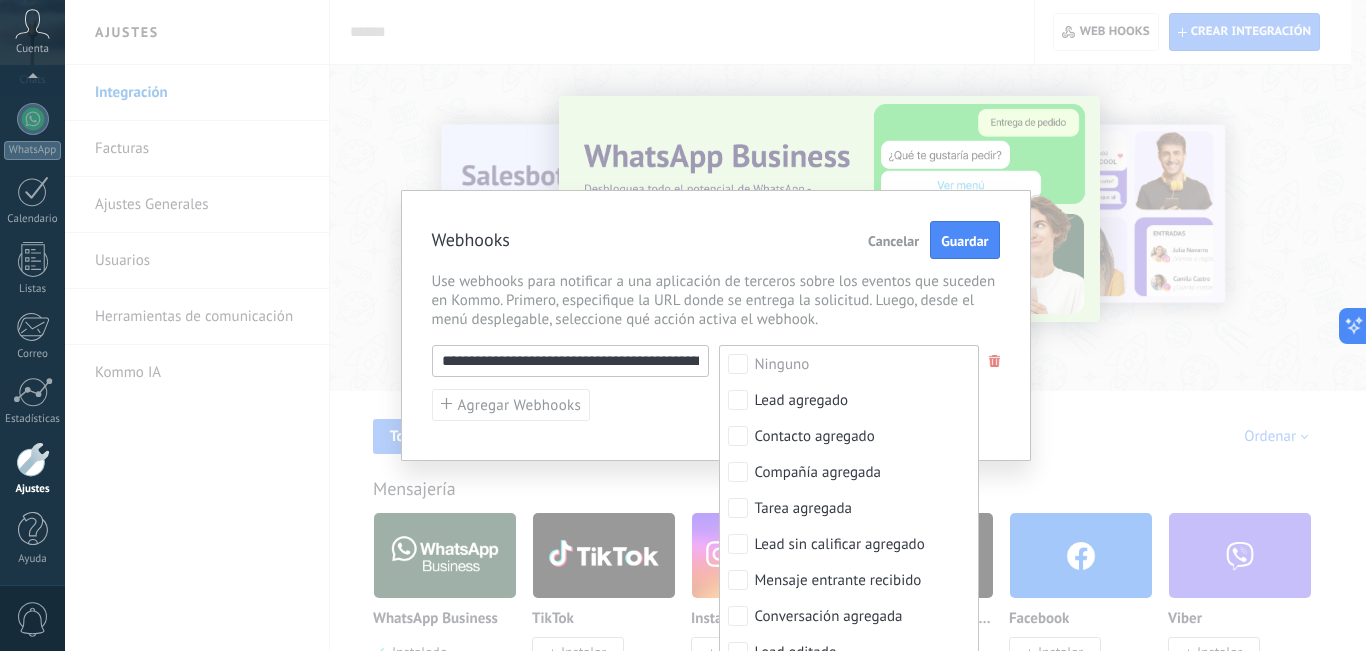 click on "**********" at bounding box center [716, 325] 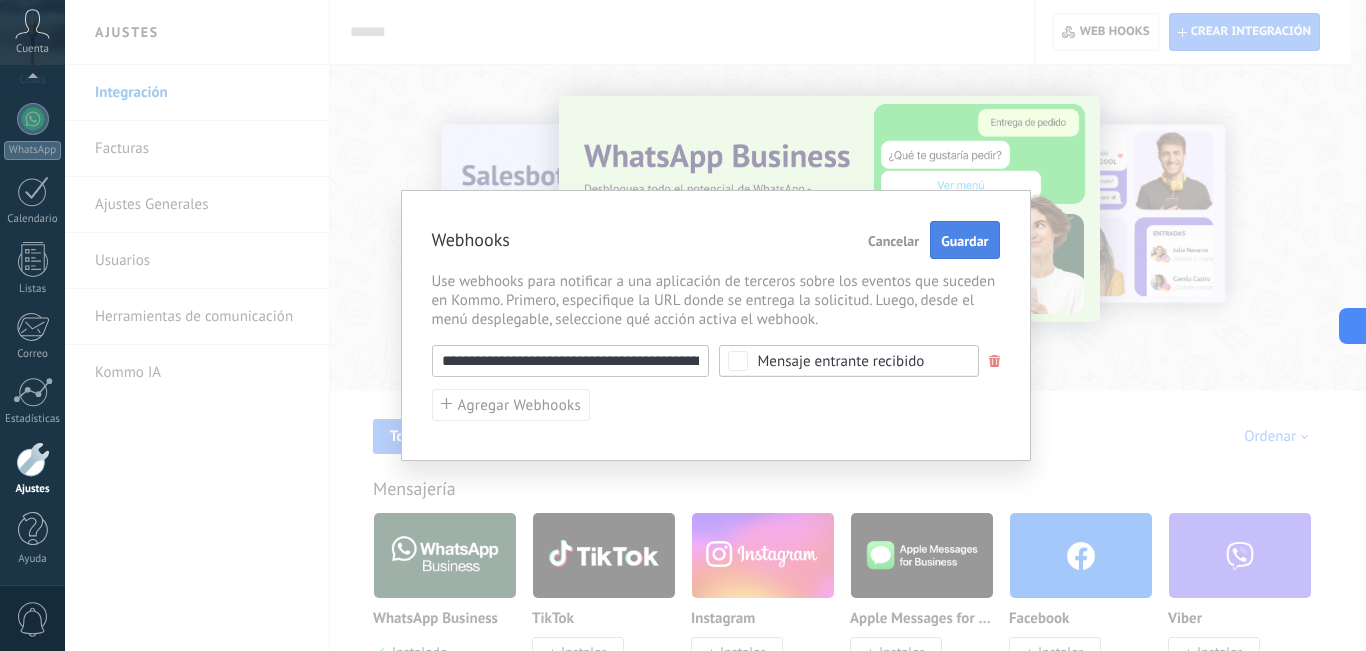 click on "Guardar" at bounding box center [964, 241] 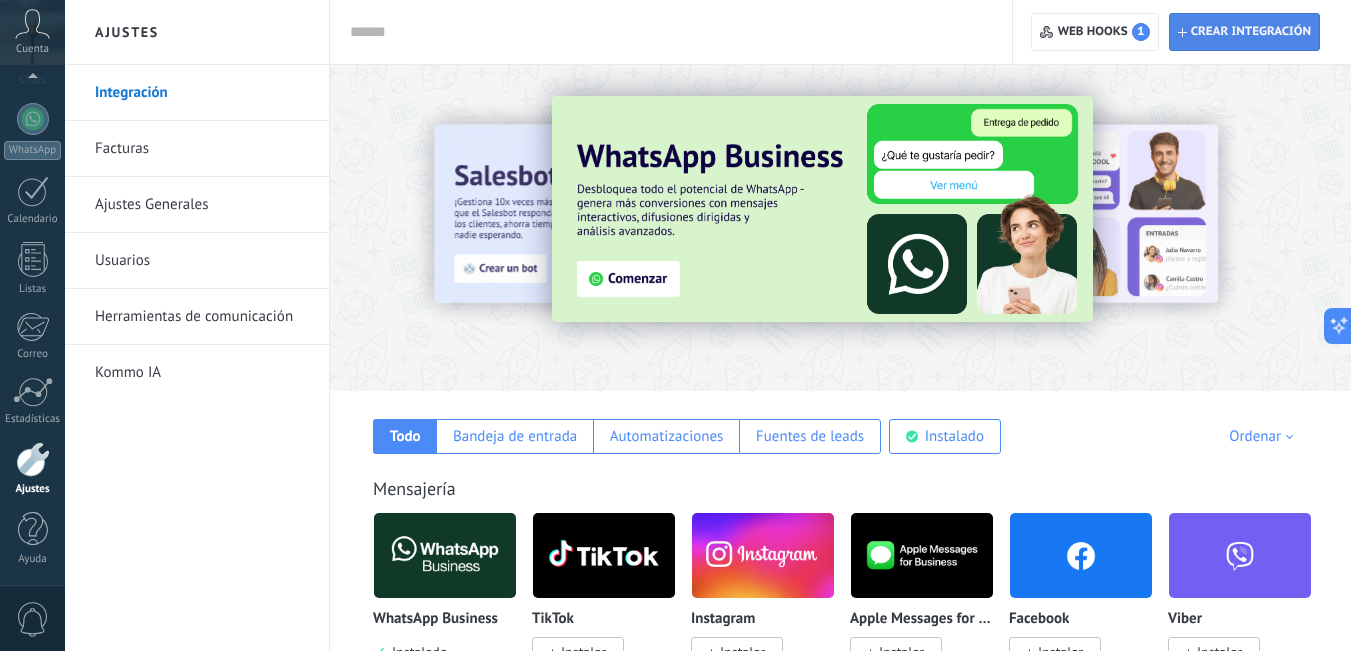 click on "Crear integración" at bounding box center [1251, 32] 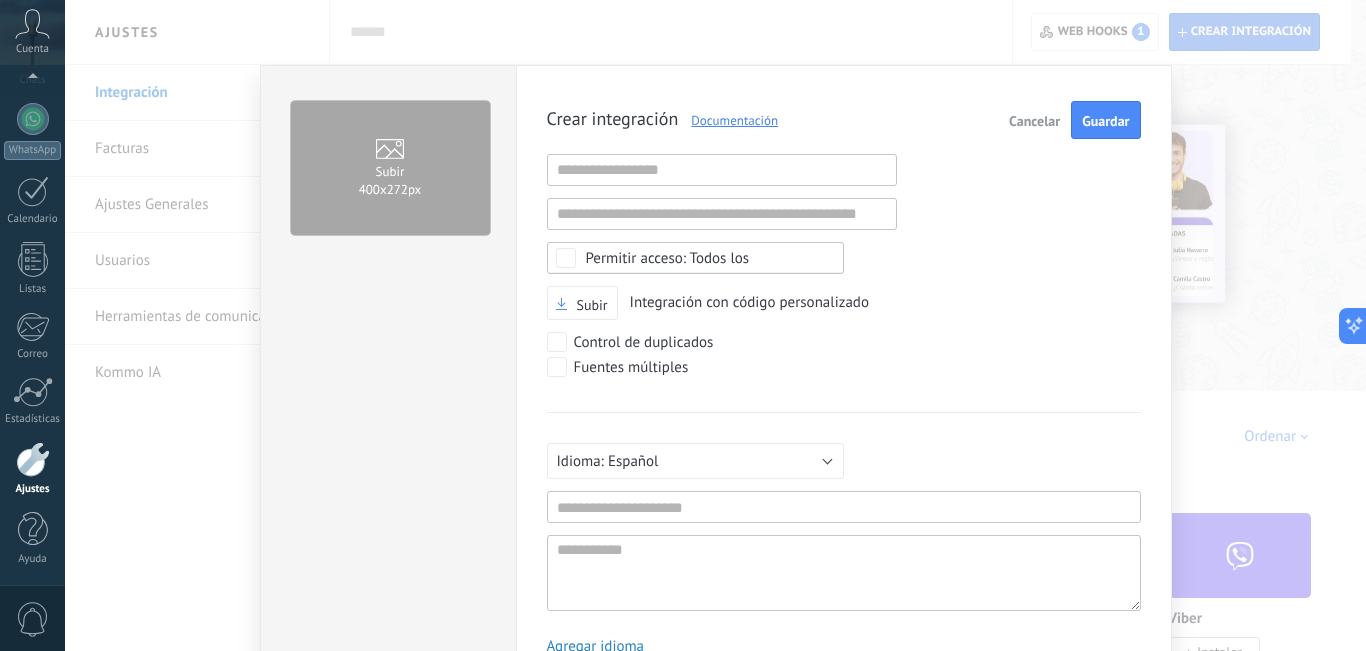 scroll, scrollTop: 19, scrollLeft: 0, axis: vertical 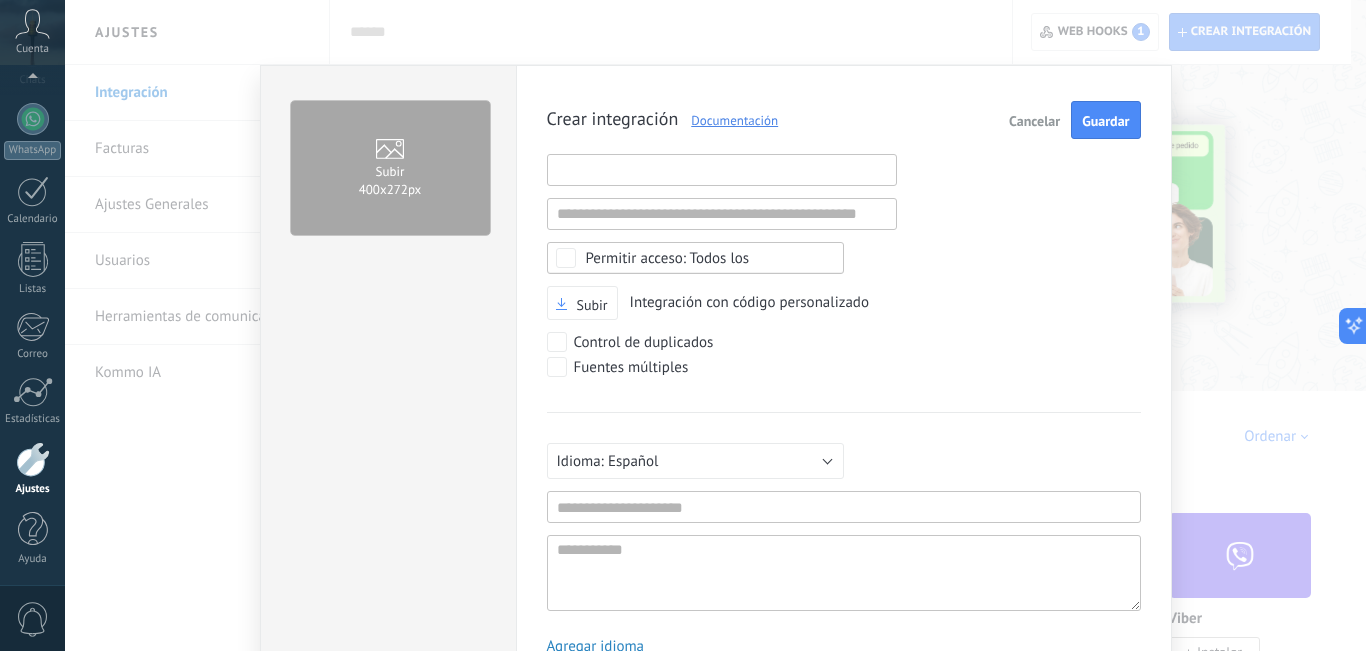 click at bounding box center (722, 170) 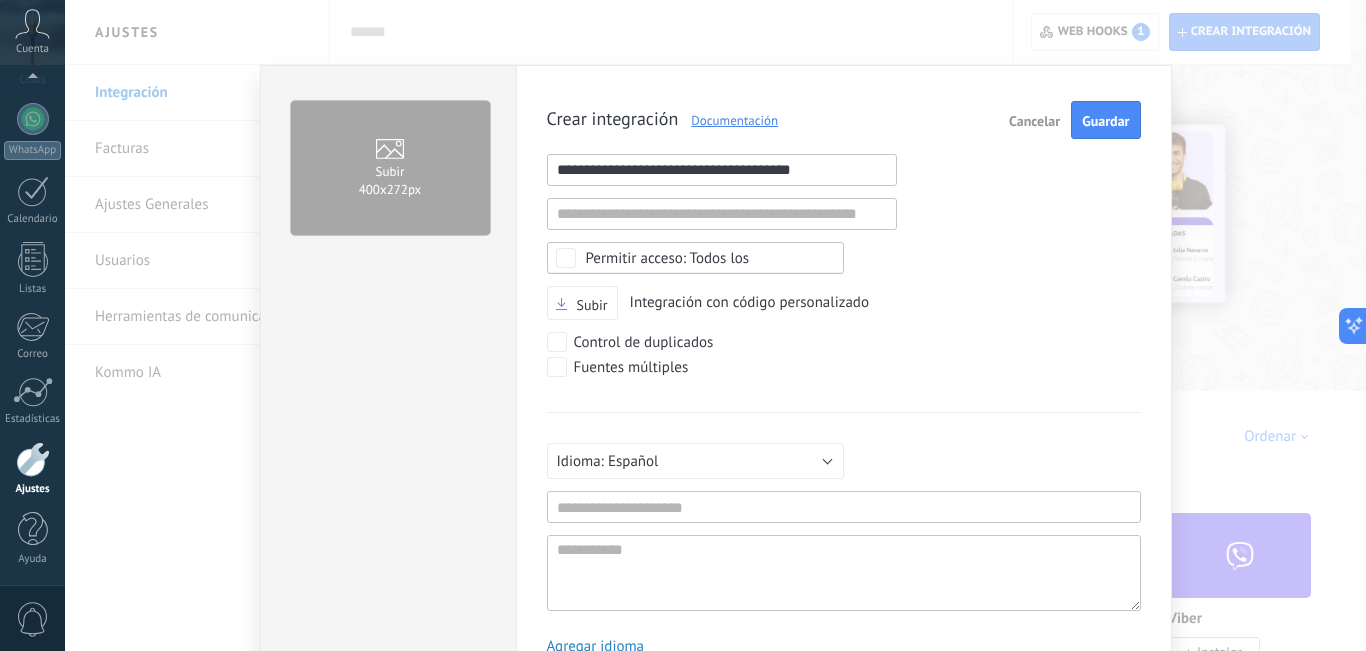 type on "**********" 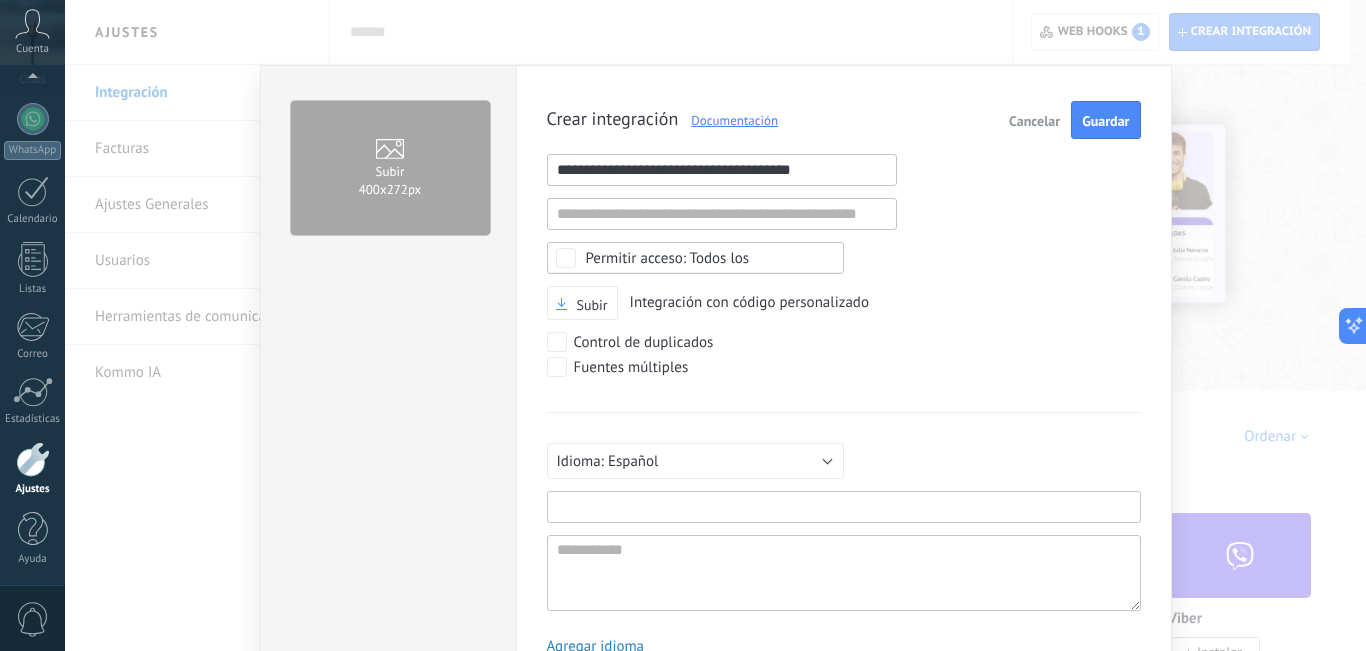 click at bounding box center (844, 507) 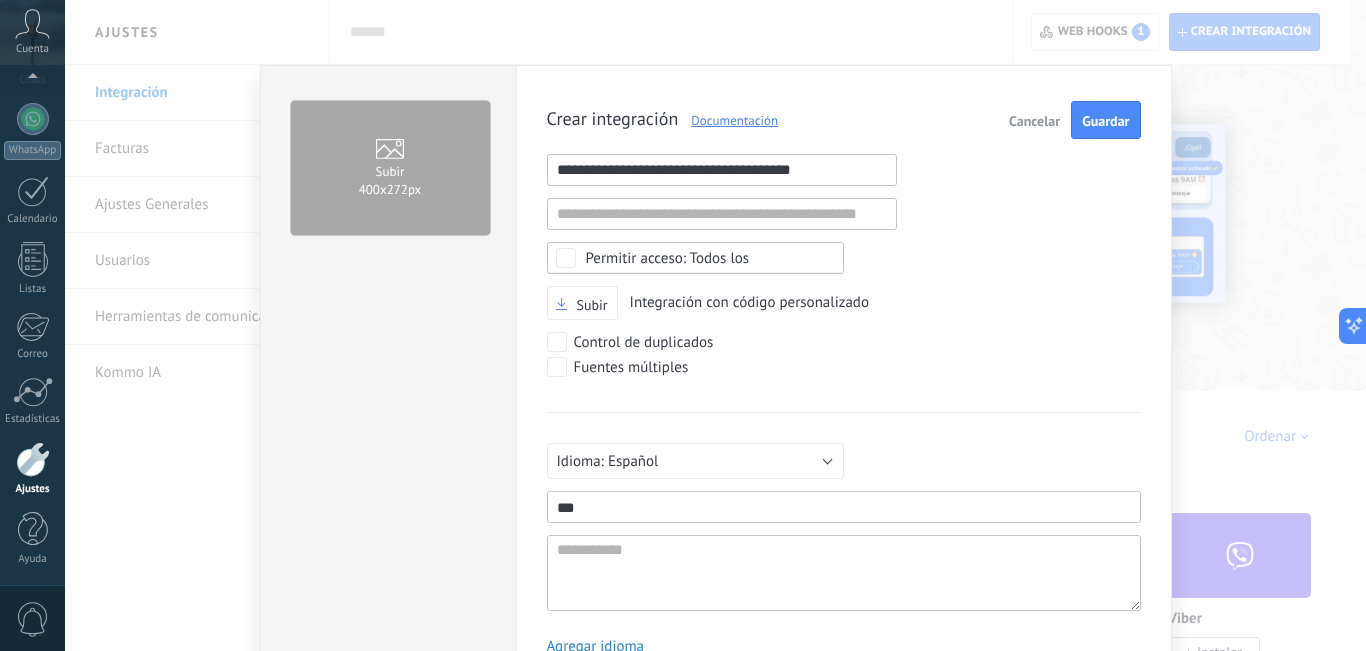 type on "***" 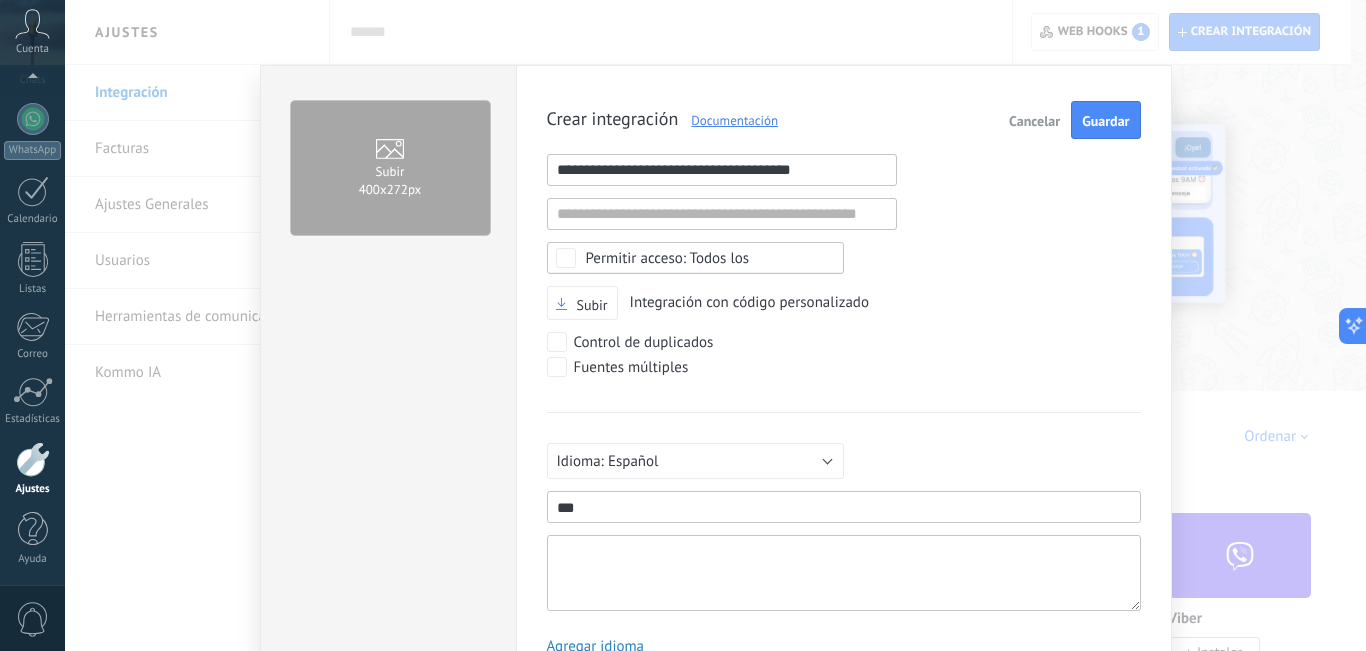 click at bounding box center (844, 573) 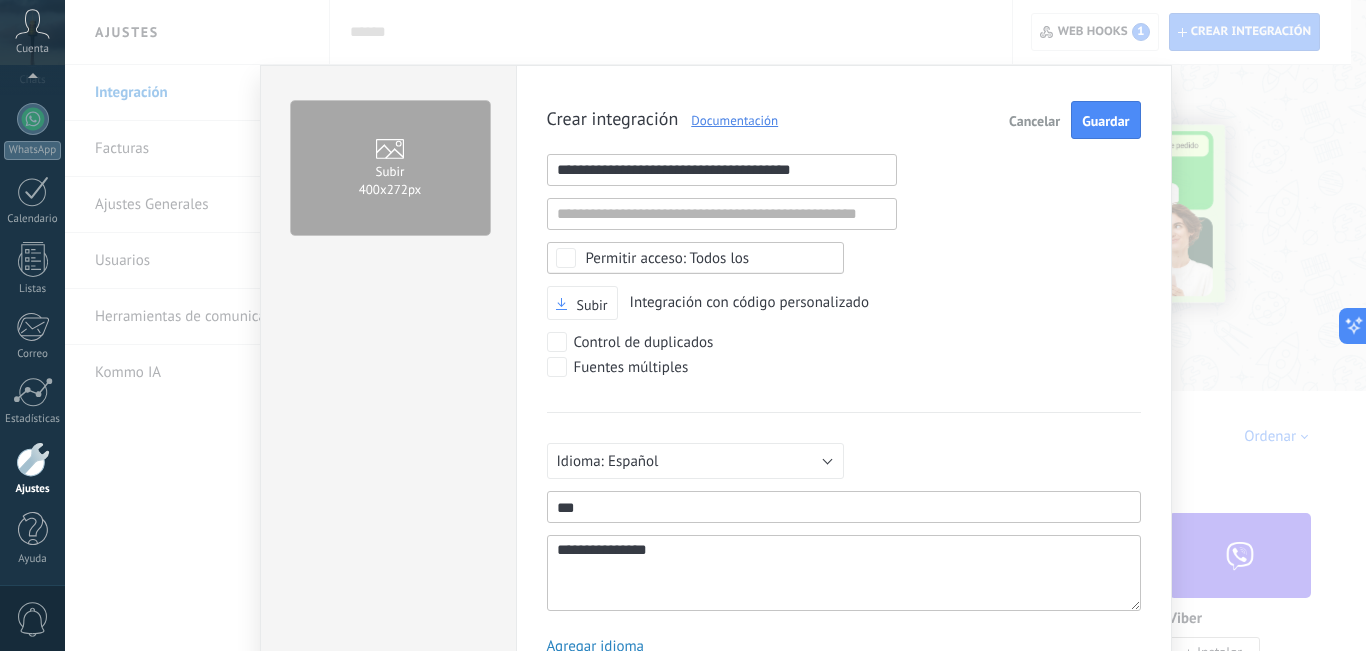 scroll, scrollTop: 19, scrollLeft: 0, axis: vertical 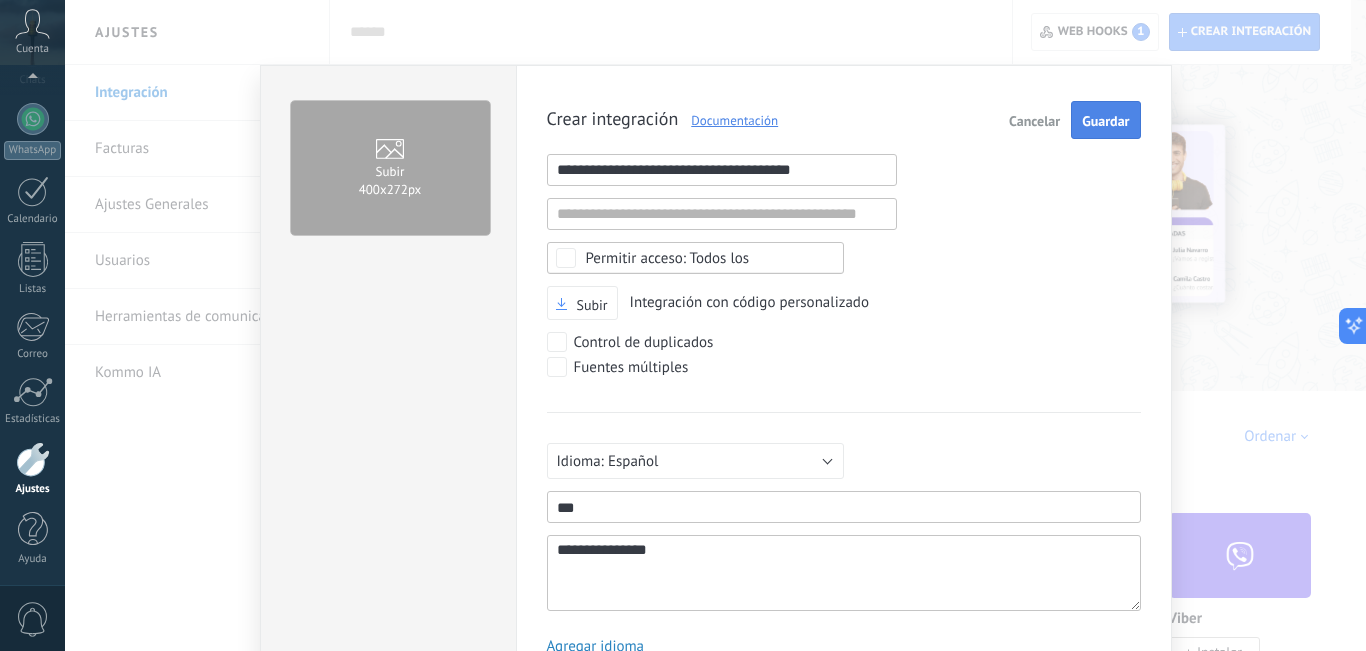 type on "**********" 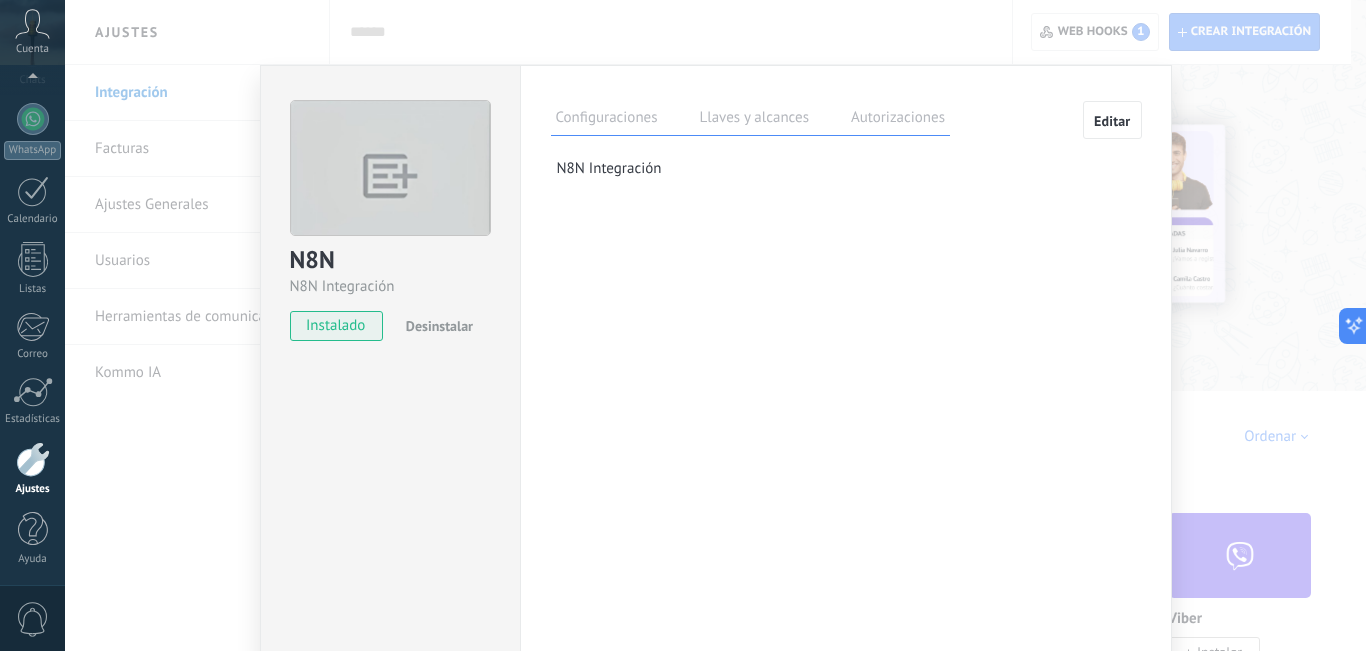 click on "Llaves y alcances" at bounding box center (754, 120) 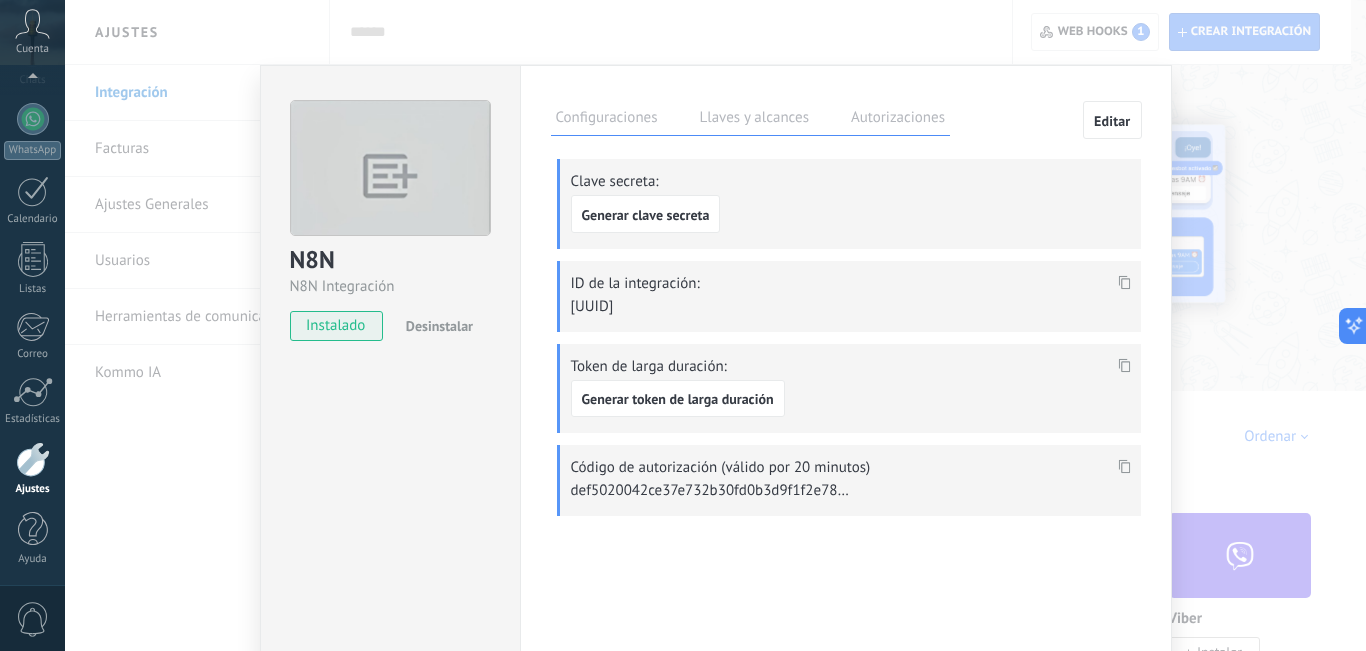 click at bounding box center (1124, 282) 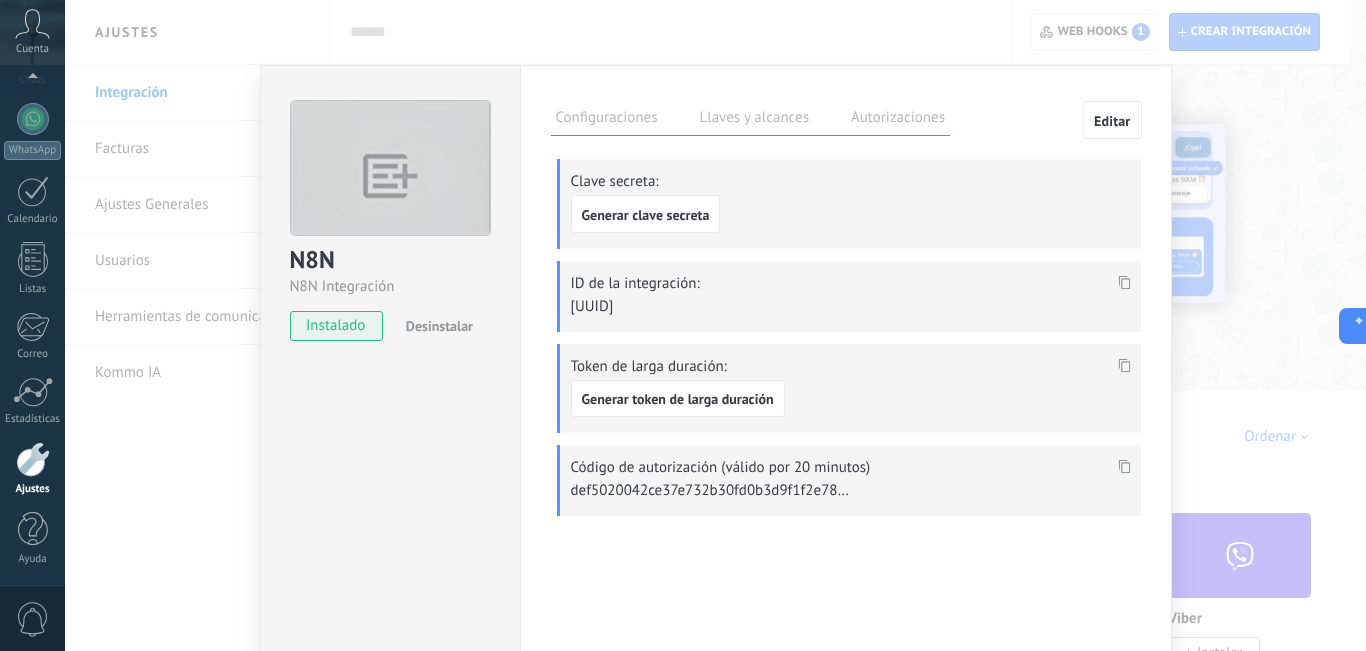 click at bounding box center (1124, 282) 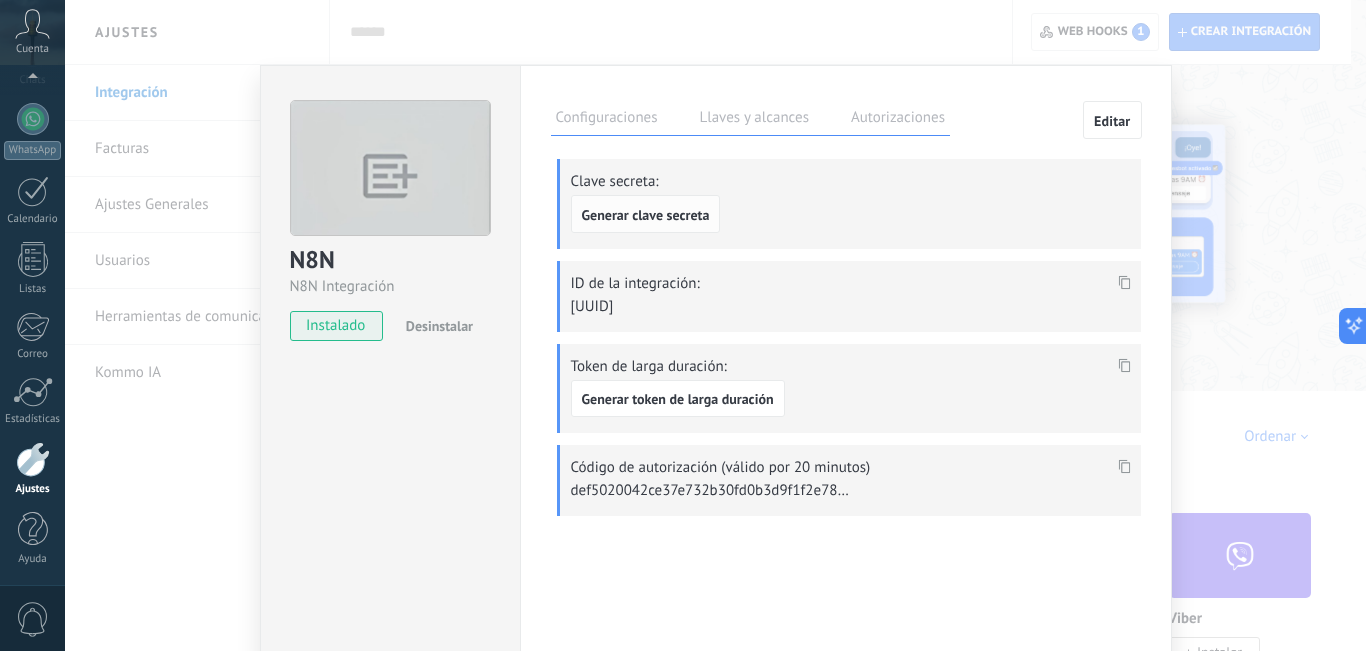 click on "Generar clave secreta" at bounding box center (646, 214) 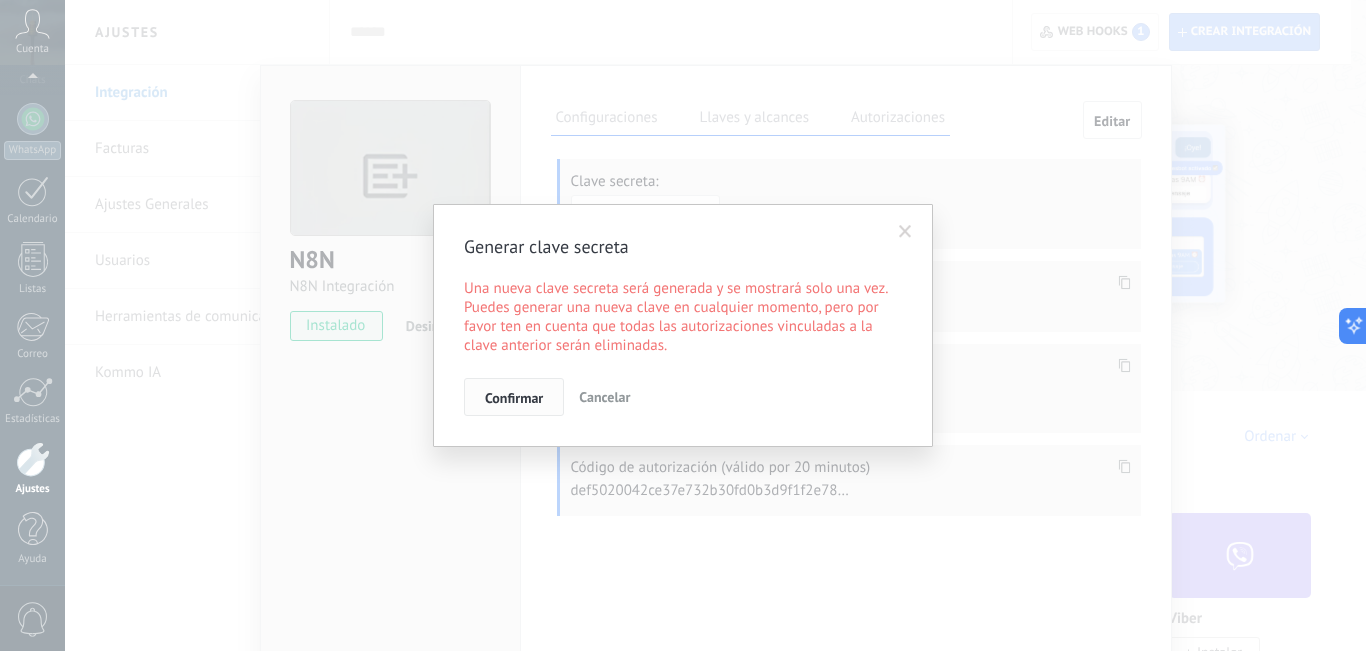 click on "Confirmar" at bounding box center (514, 397) 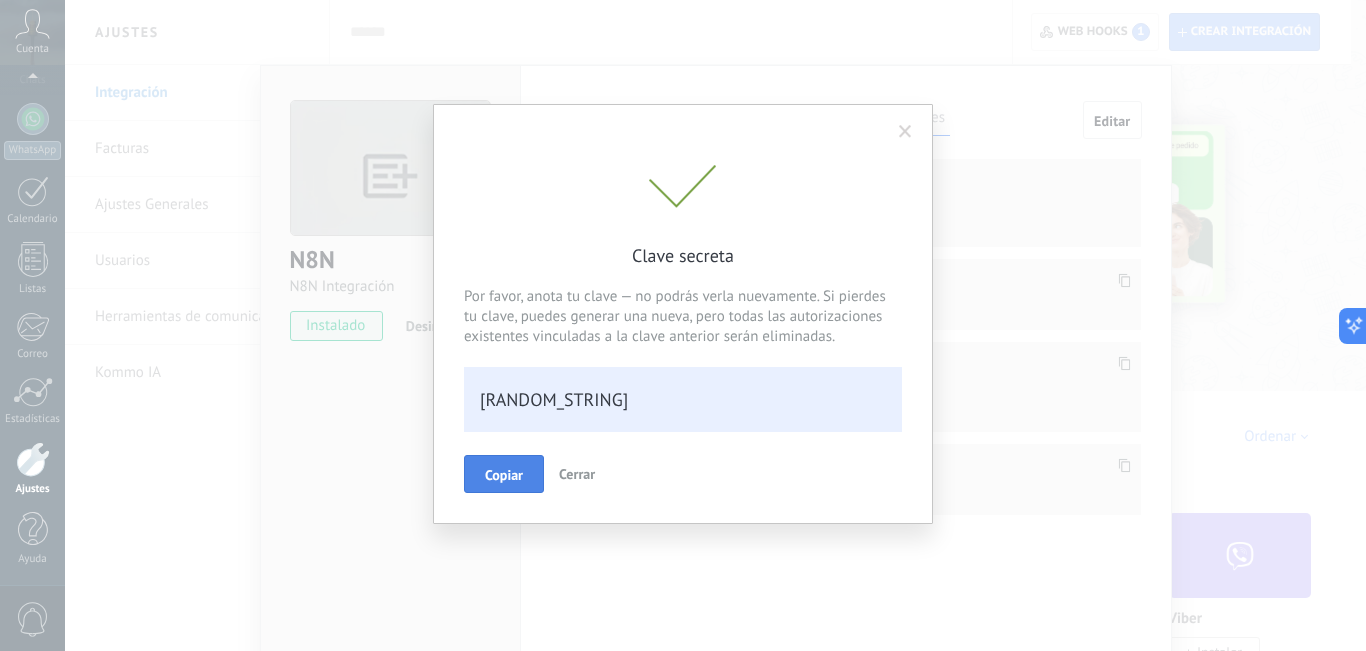 click on "Copiar" at bounding box center [504, 475] 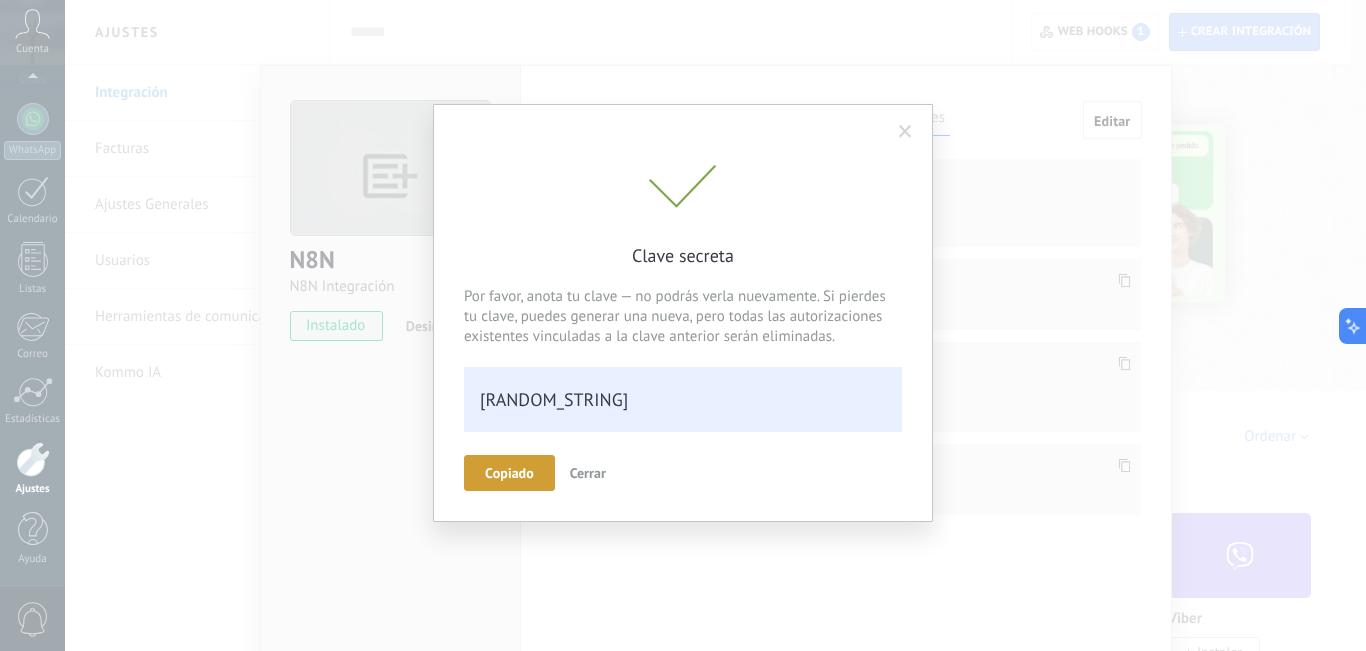 scroll, scrollTop: 40, scrollLeft: 0, axis: vertical 